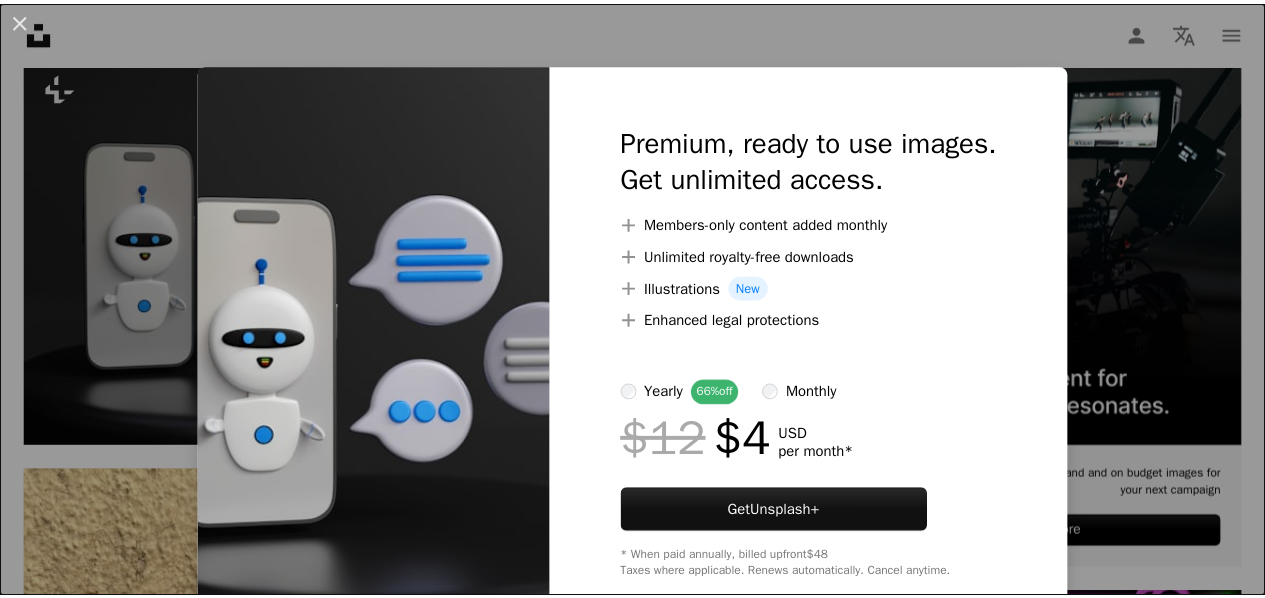 scroll, scrollTop: 500, scrollLeft: 0, axis: vertical 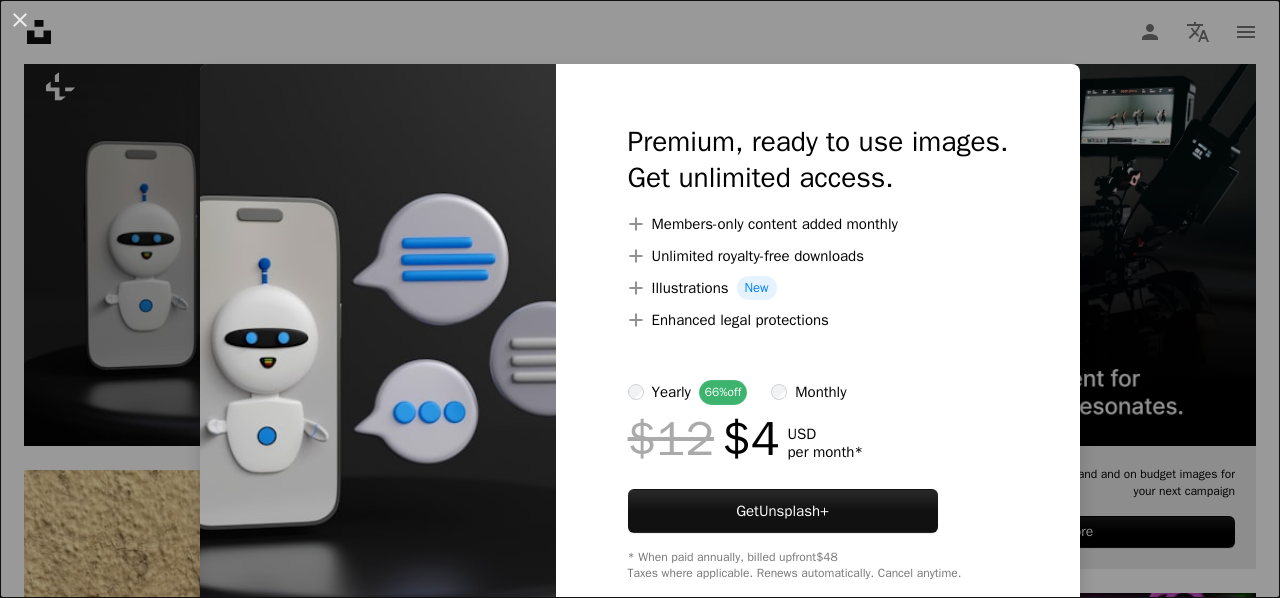drag, startPoint x: 954, startPoint y: 33, endPoint x: 867, endPoint y: 77, distance: 97.49359 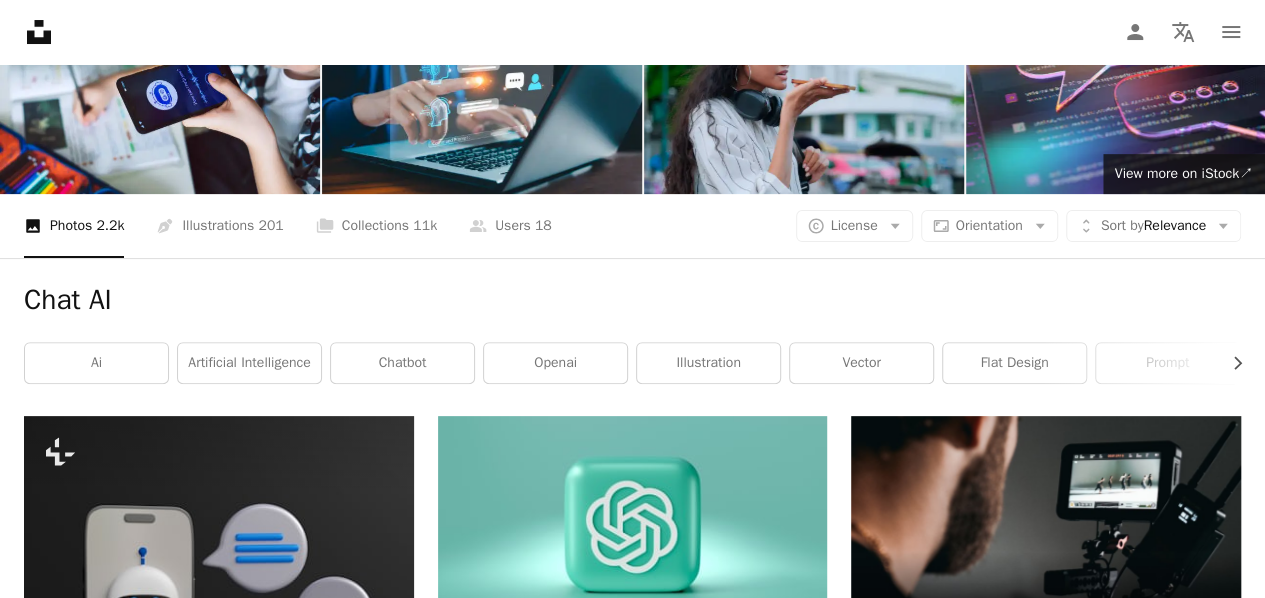 scroll, scrollTop: 100, scrollLeft: 0, axis: vertical 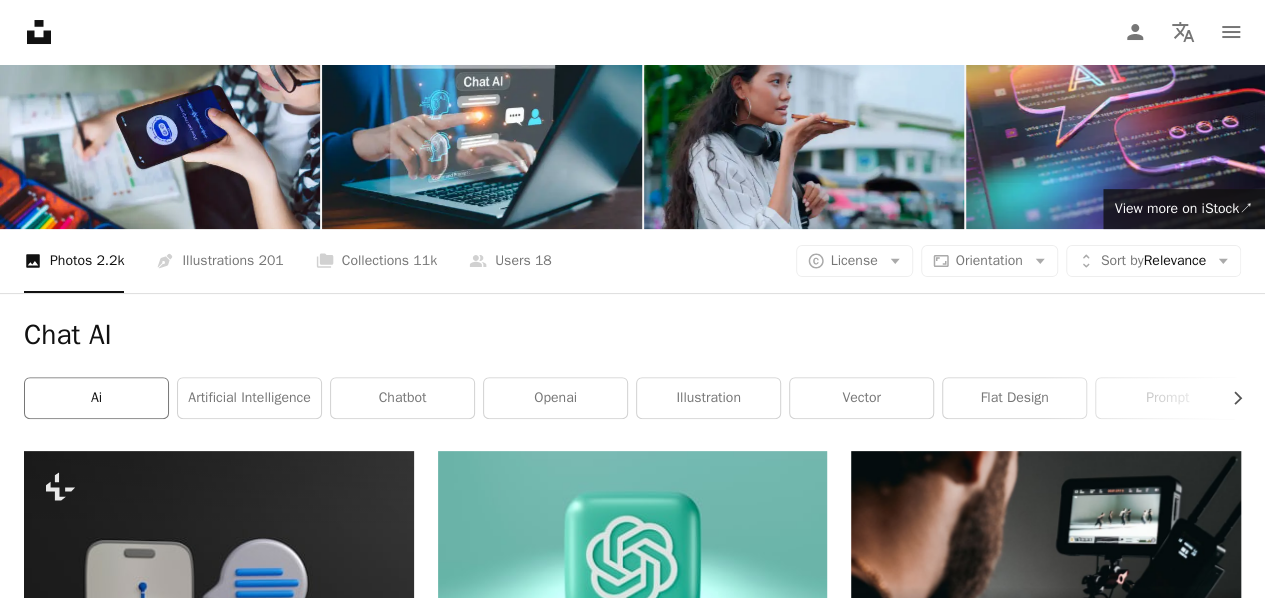 click on "ai" at bounding box center [96, 398] 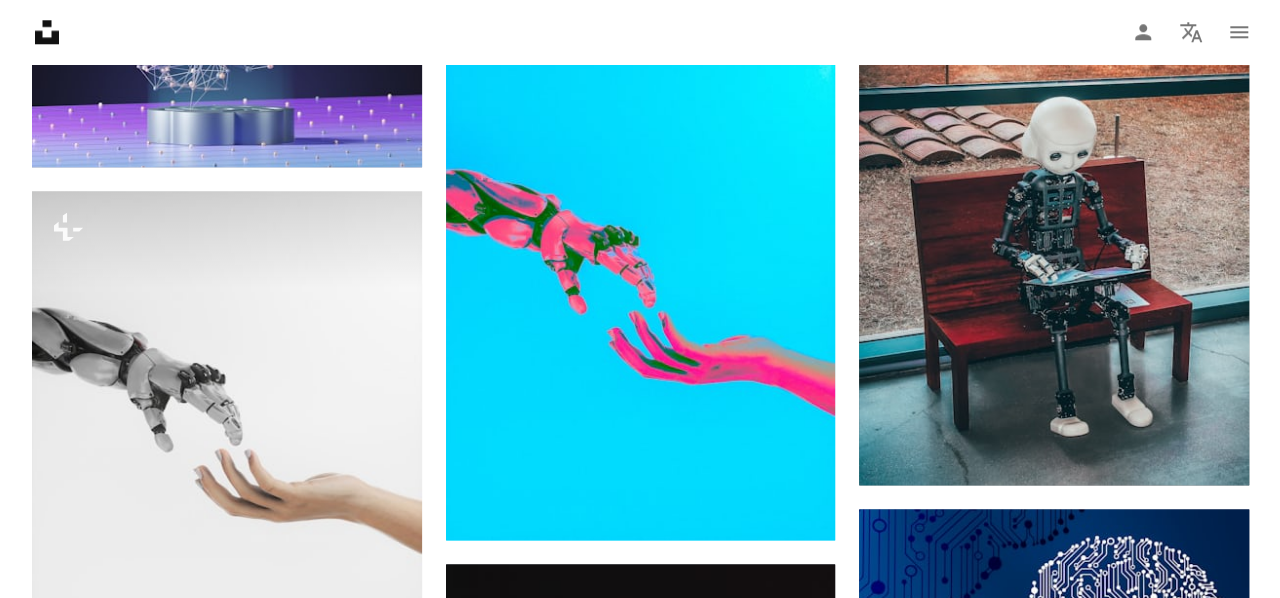 scroll, scrollTop: 1200, scrollLeft: 0, axis: vertical 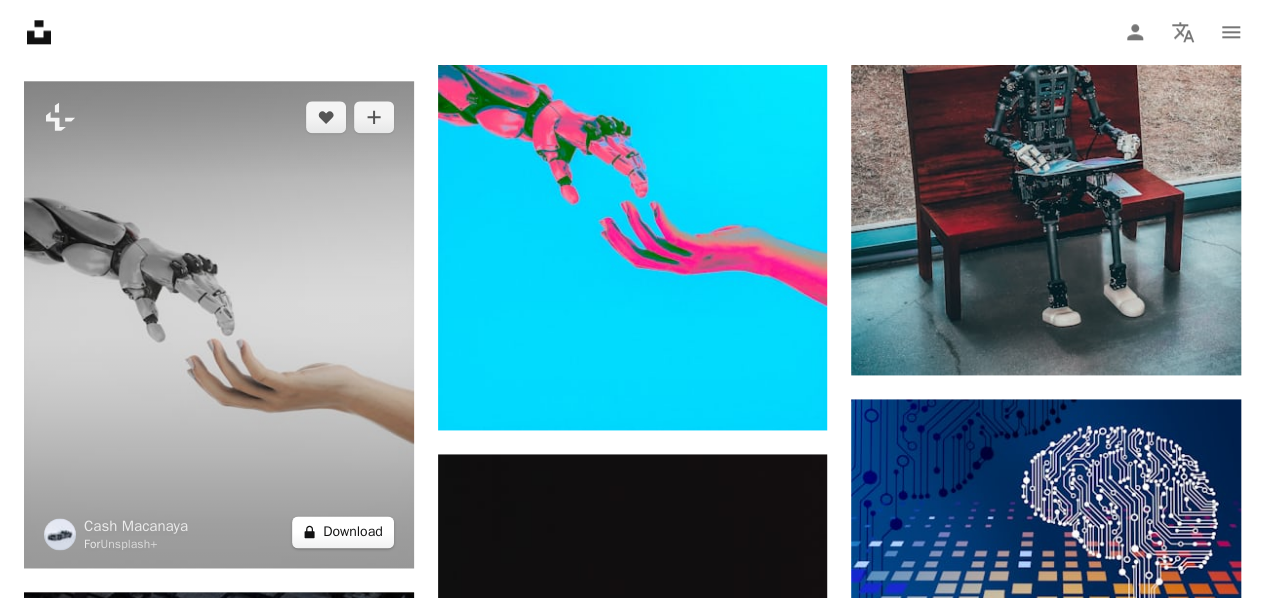 click on "A lock Download" at bounding box center [343, 532] 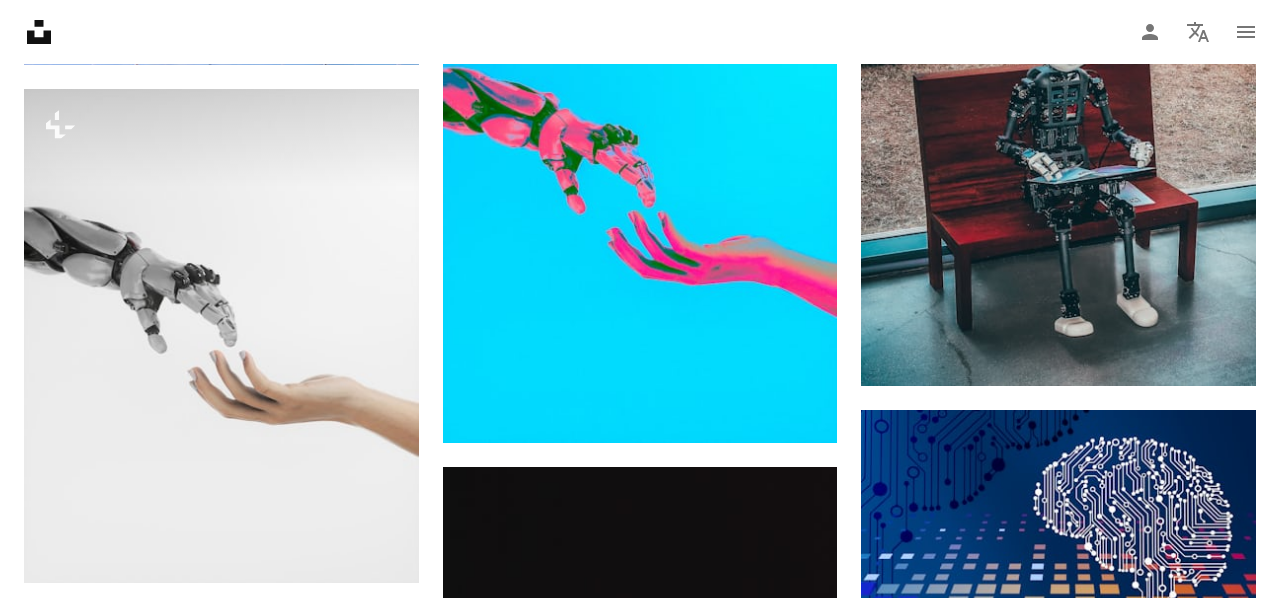 scroll, scrollTop: 42, scrollLeft: 0, axis: vertical 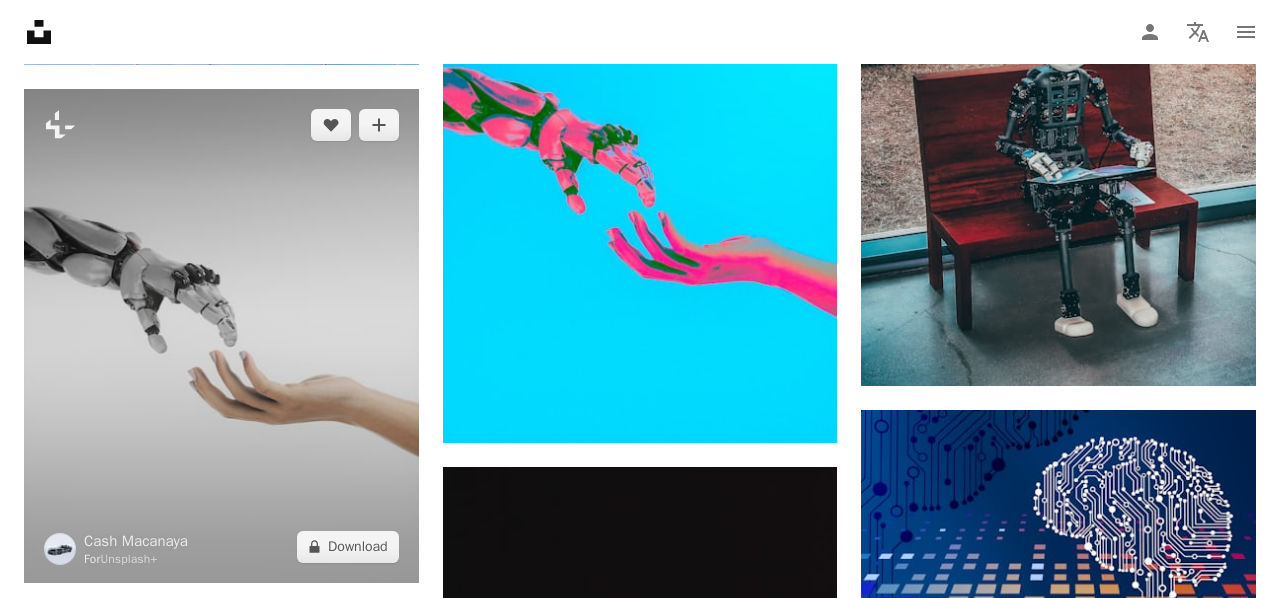 drag, startPoint x: 108, startPoint y: 46, endPoint x: 111, endPoint y: 140, distance: 94.04786 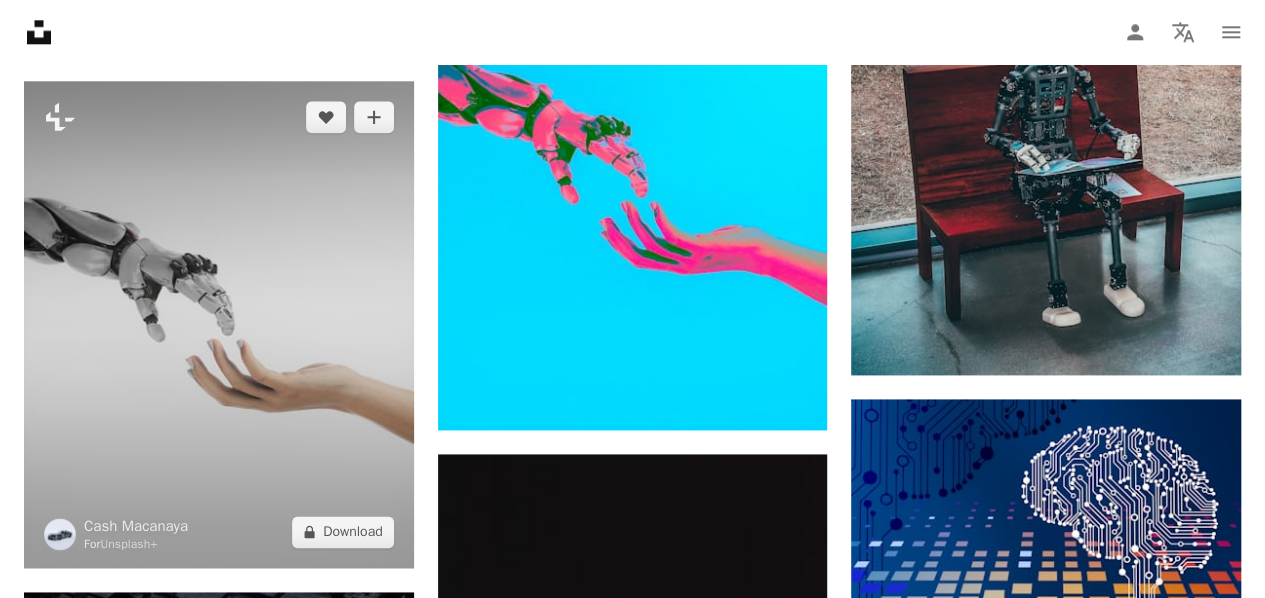 click at bounding box center (219, 324) 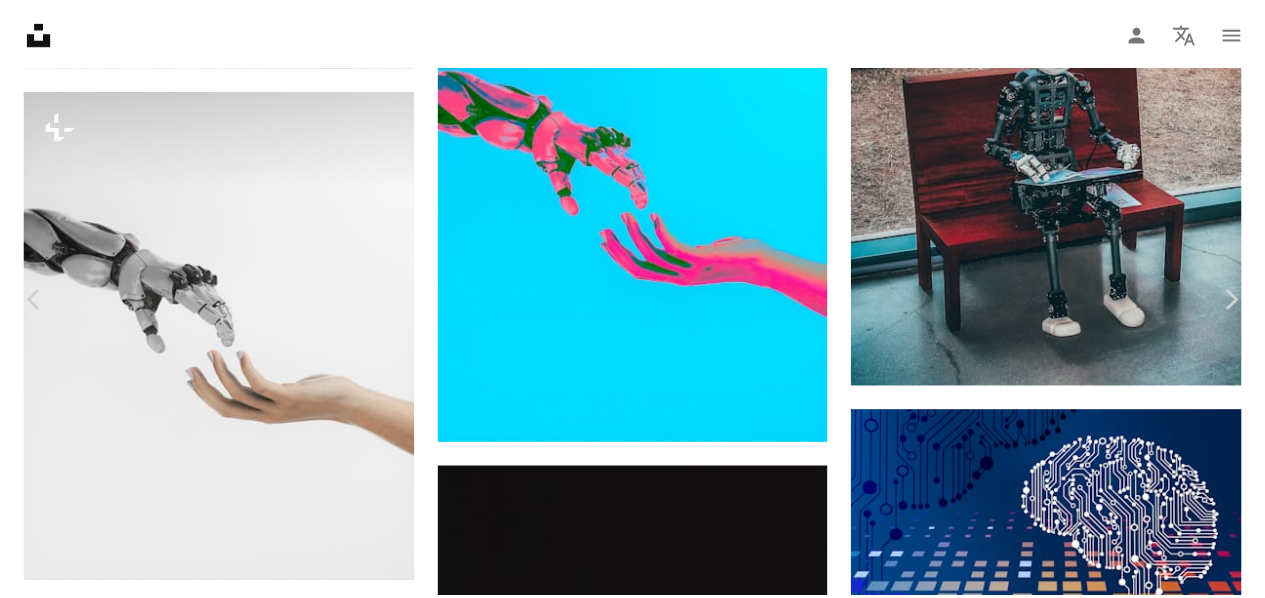 scroll, scrollTop: 100, scrollLeft: 0, axis: vertical 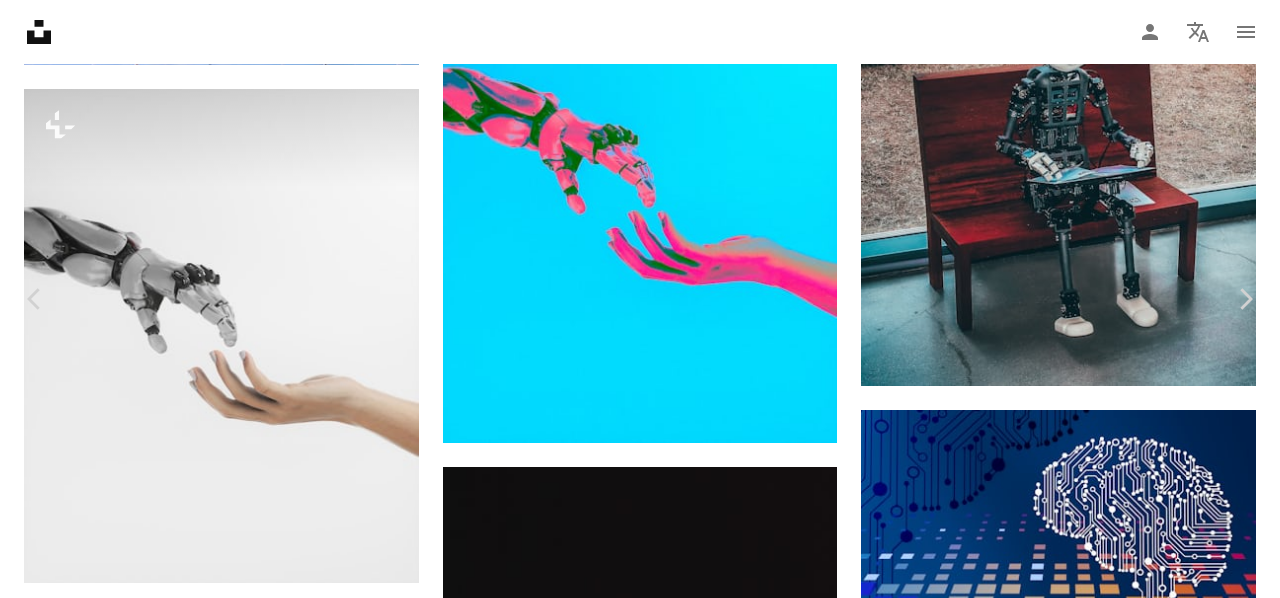 click on "An X shape" at bounding box center (20, 20) 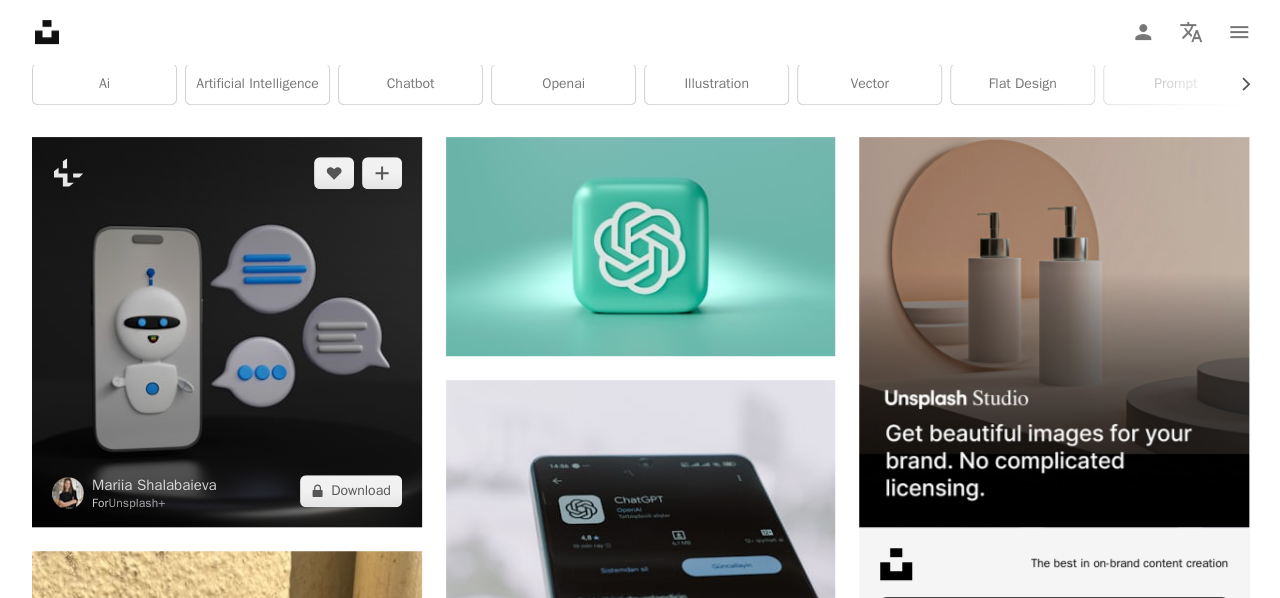 scroll, scrollTop: 400, scrollLeft: 0, axis: vertical 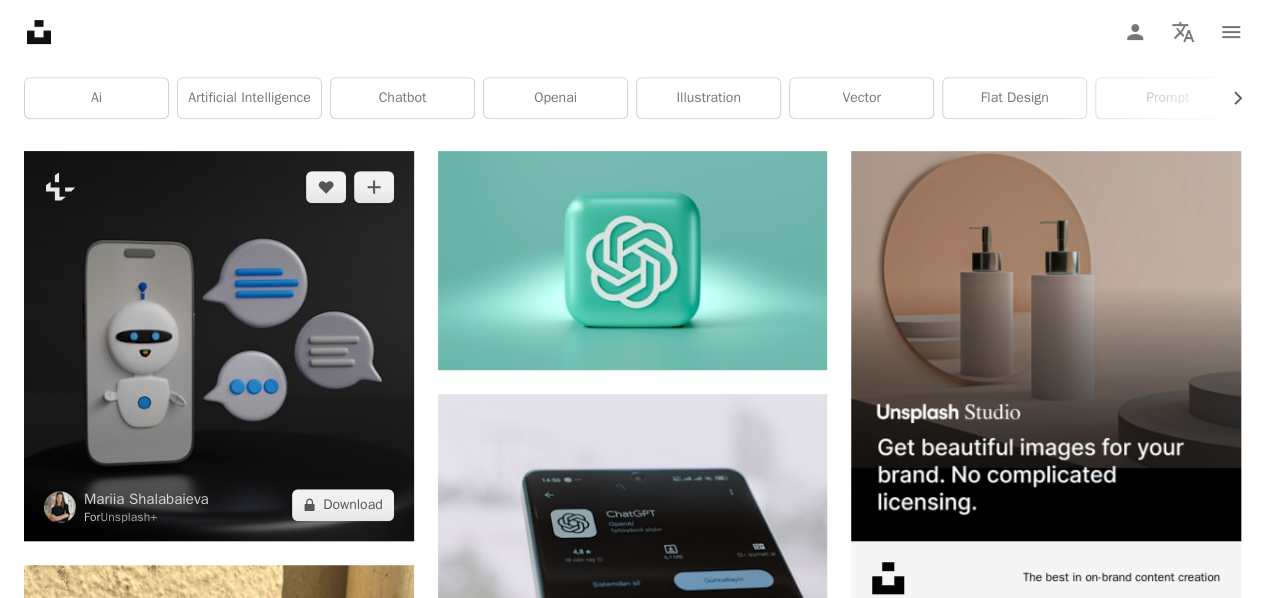 click at bounding box center [219, 346] 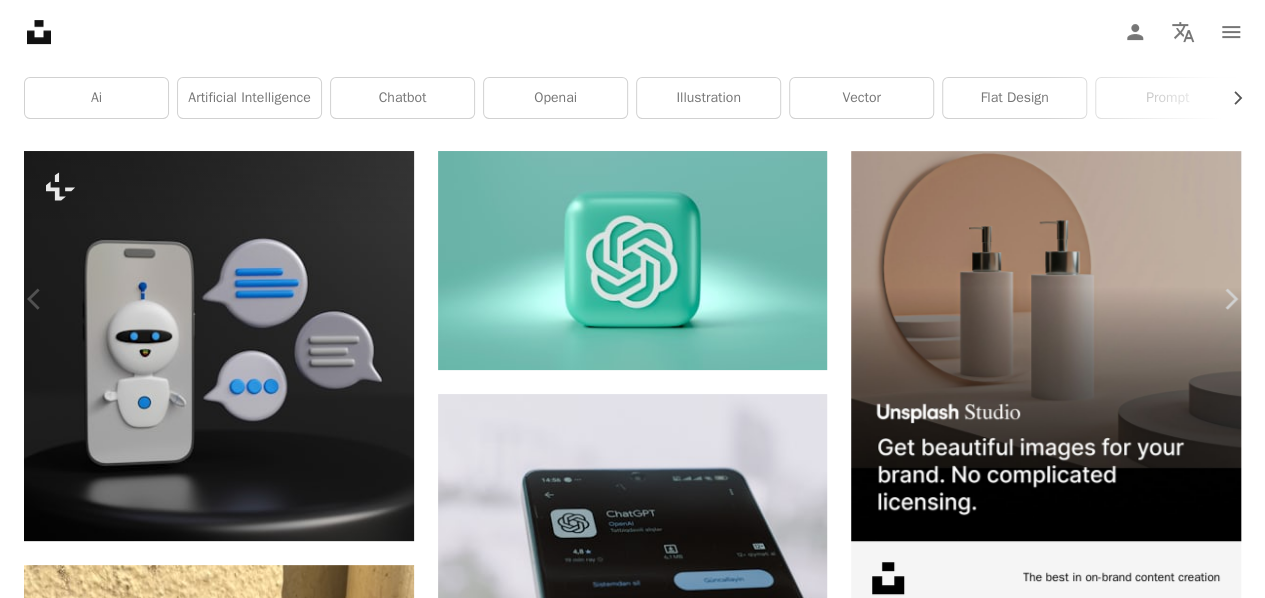 click at bounding box center (625, 4695) 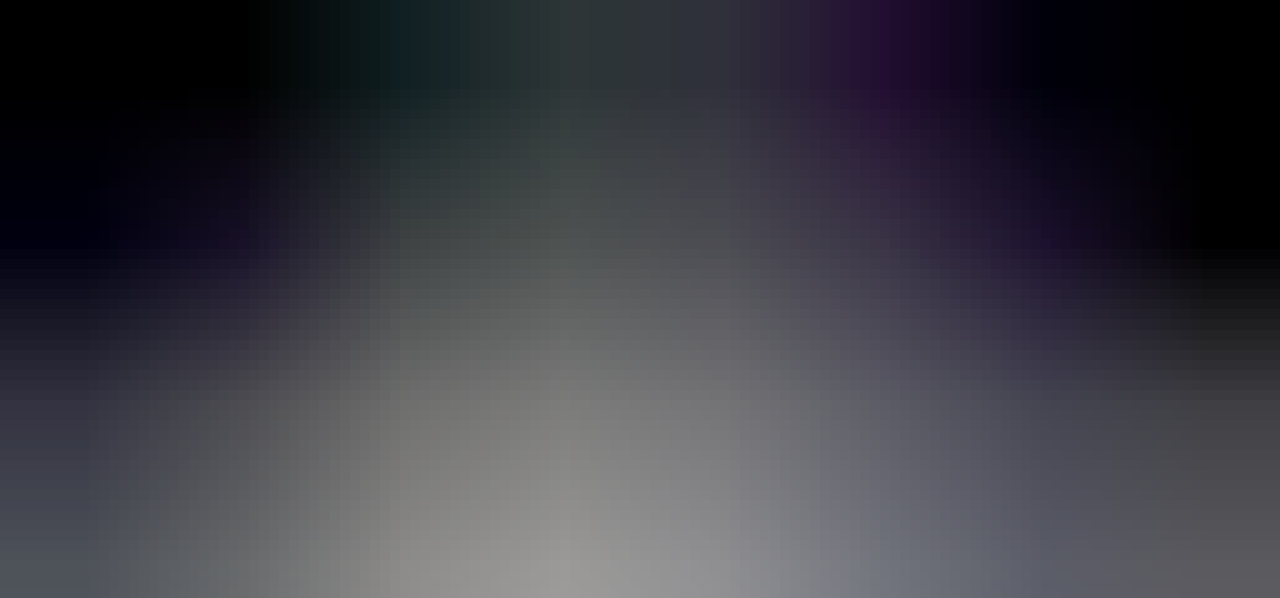 scroll, scrollTop: 326, scrollLeft: 0, axis: vertical 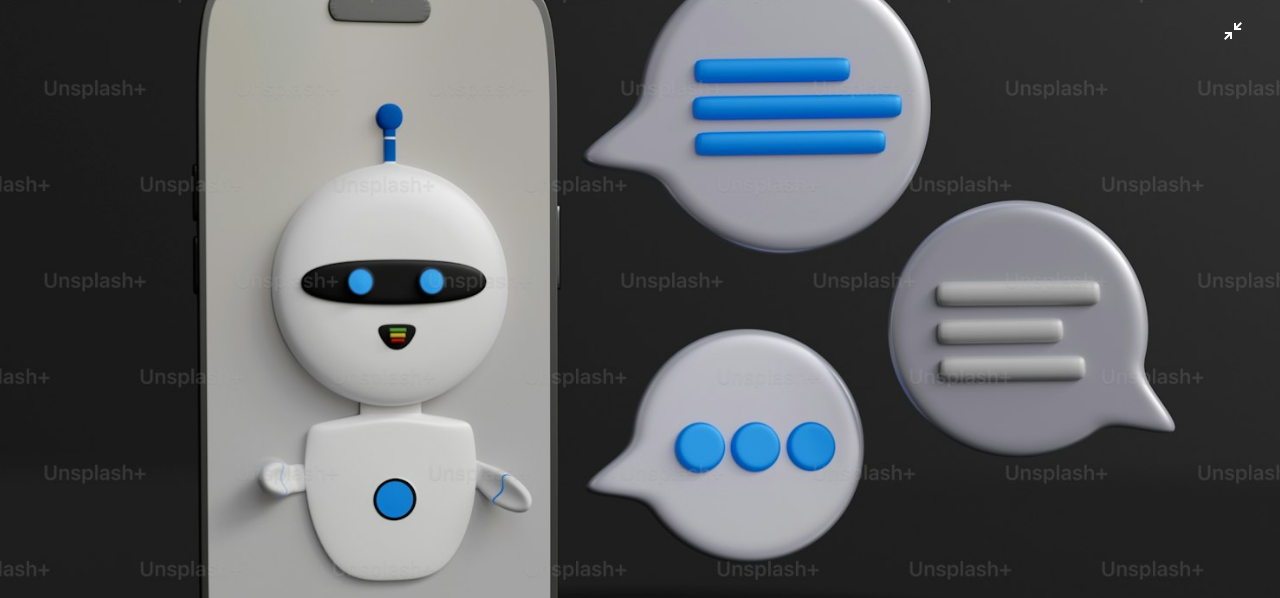 click at bounding box center (640, 314) 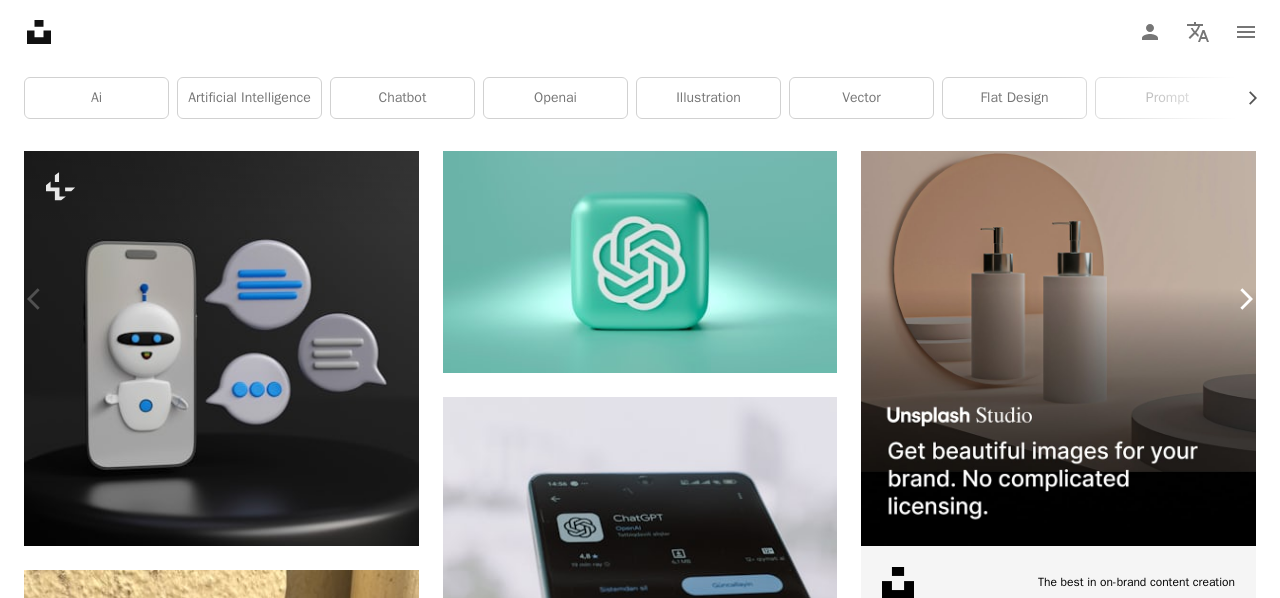 click on "Chevron right" at bounding box center [1245, 299] 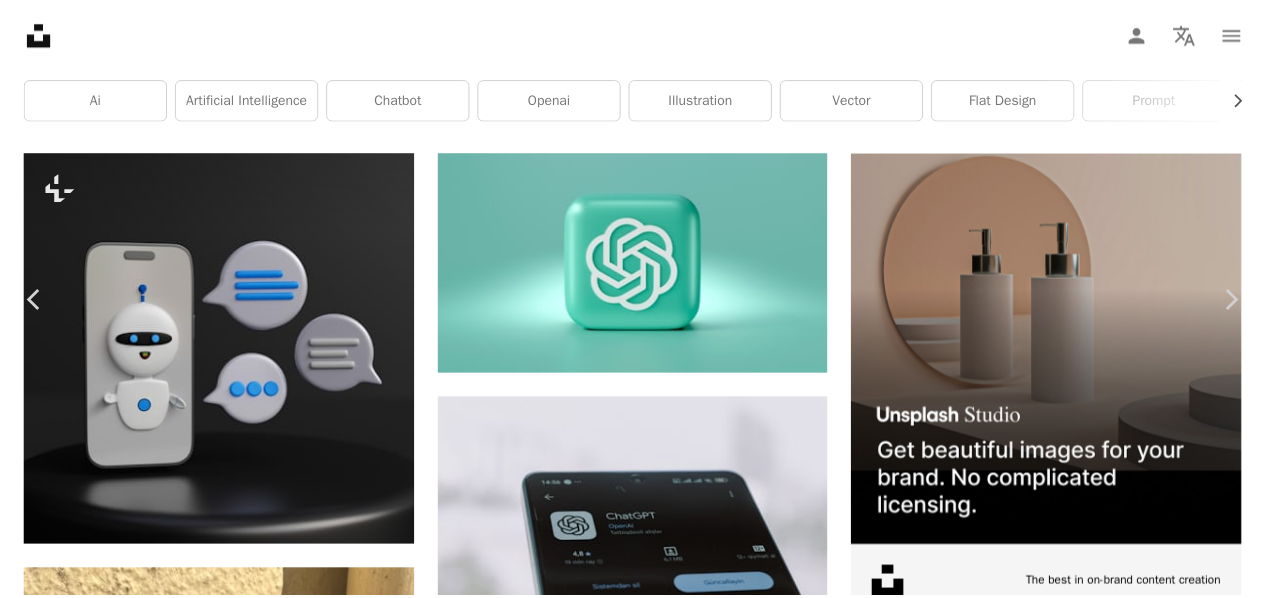 scroll, scrollTop: 0, scrollLeft: 0, axis: both 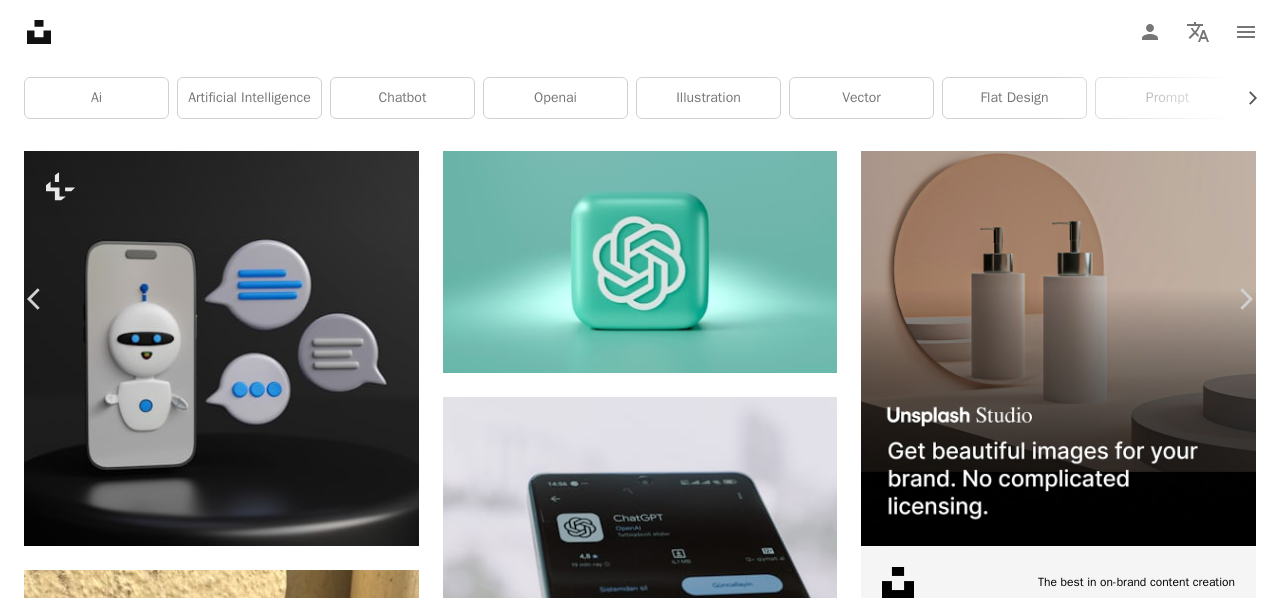 click on "An X shape" at bounding box center [20, 20] 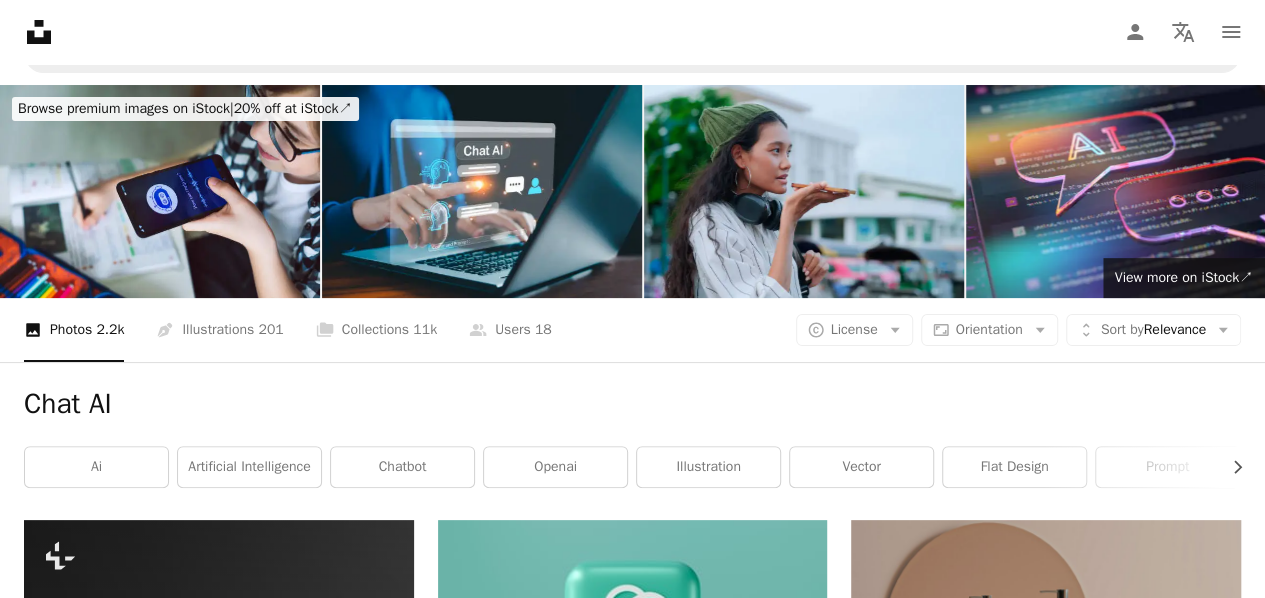 scroll, scrollTop: 0, scrollLeft: 0, axis: both 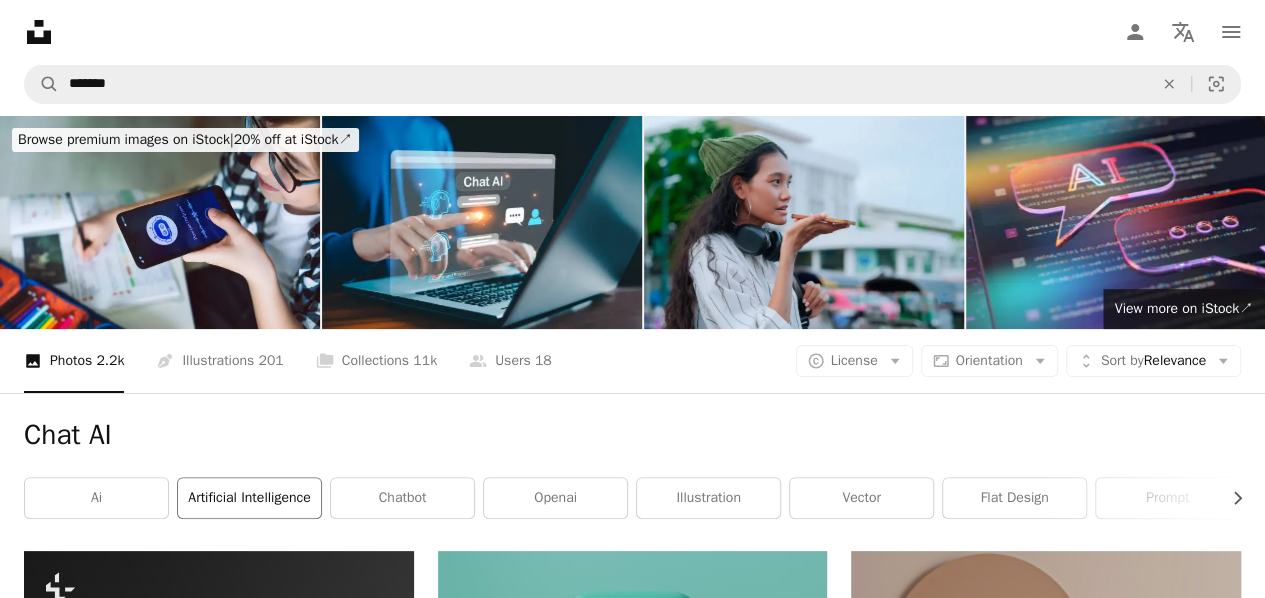 click on "artificial intelligence" at bounding box center (249, 498) 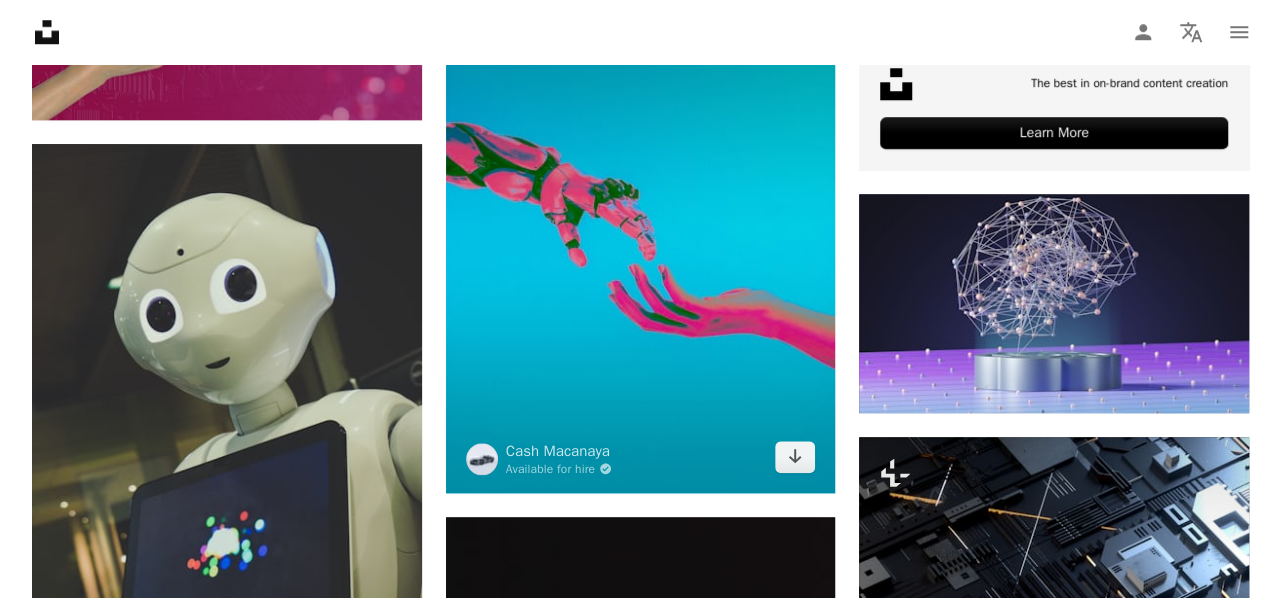 scroll, scrollTop: 900, scrollLeft: 0, axis: vertical 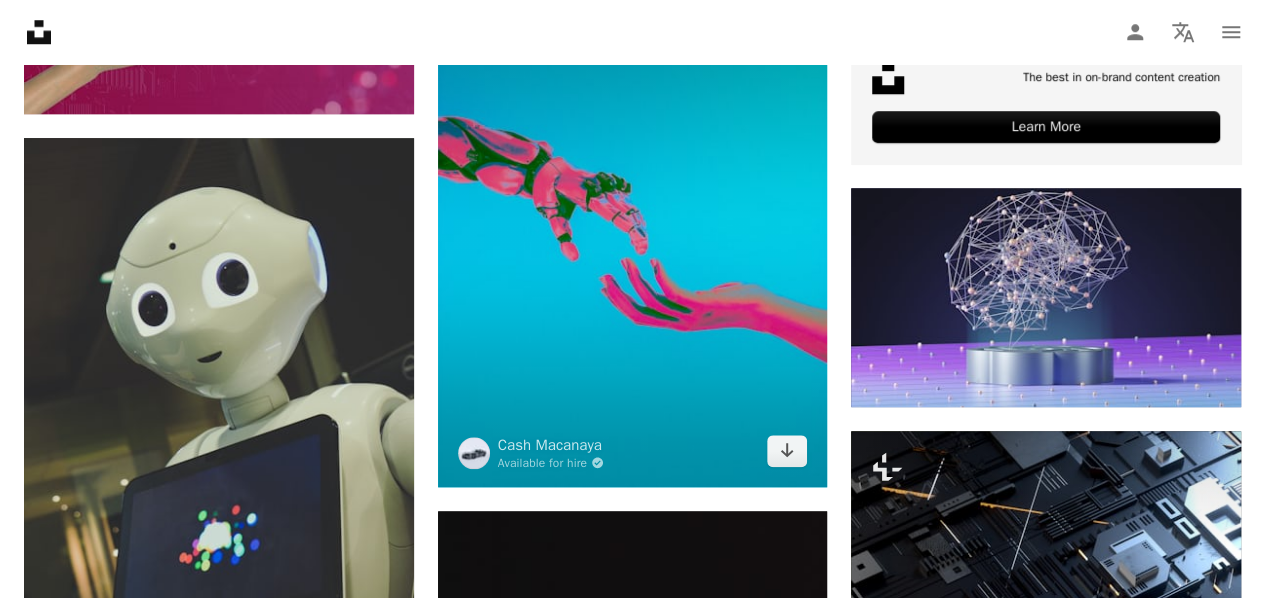 click at bounding box center (633, 243) 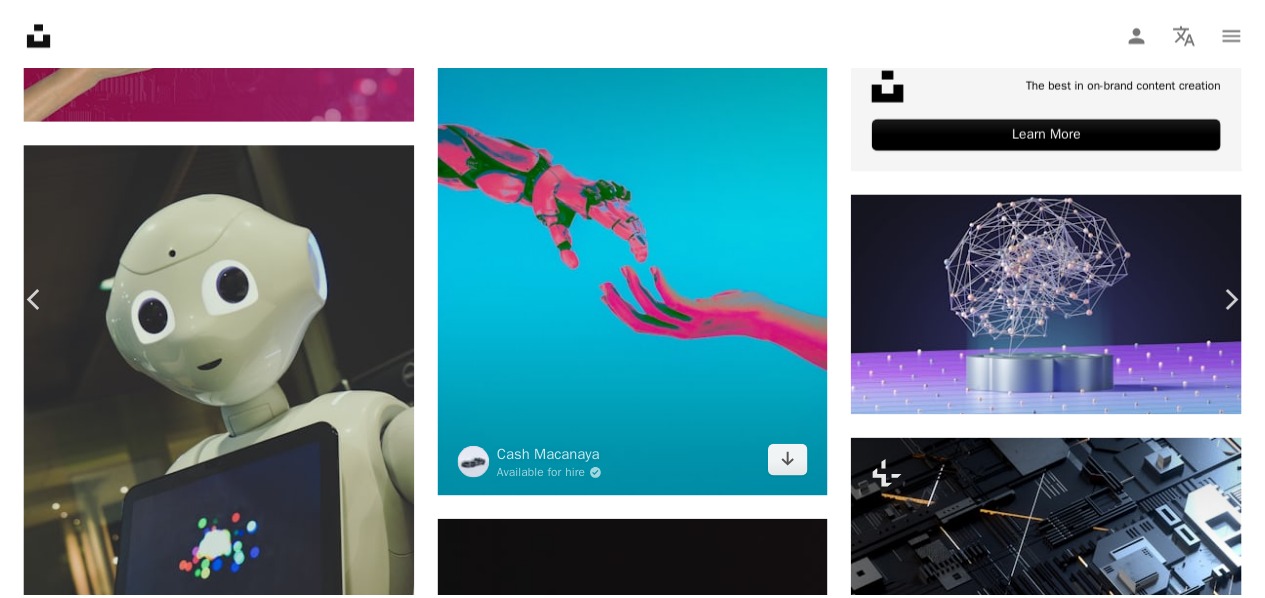 scroll, scrollTop: 200, scrollLeft: 0, axis: vertical 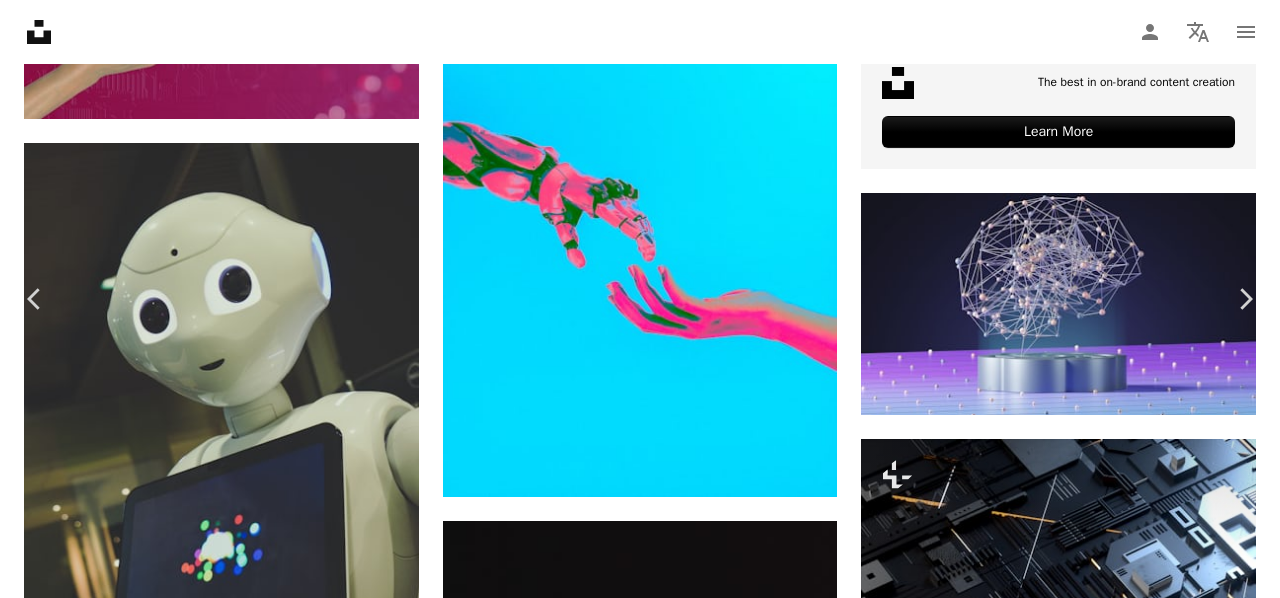 click on "An X shape" at bounding box center [20, 20] 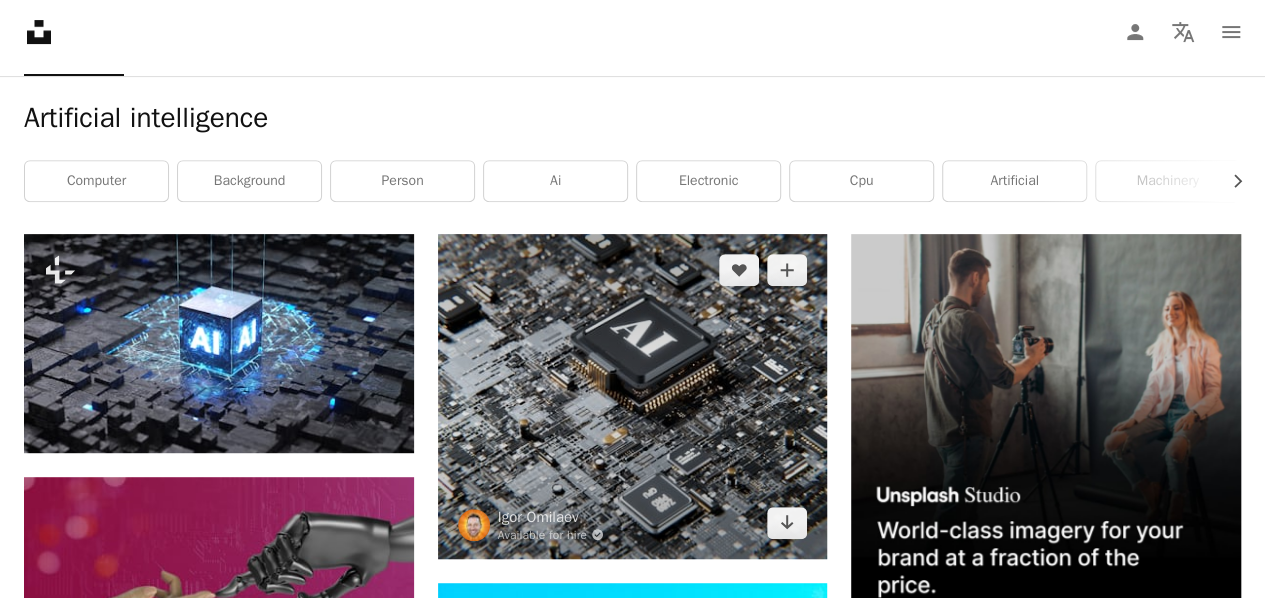 scroll, scrollTop: 0, scrollLeft: 0, axis: both 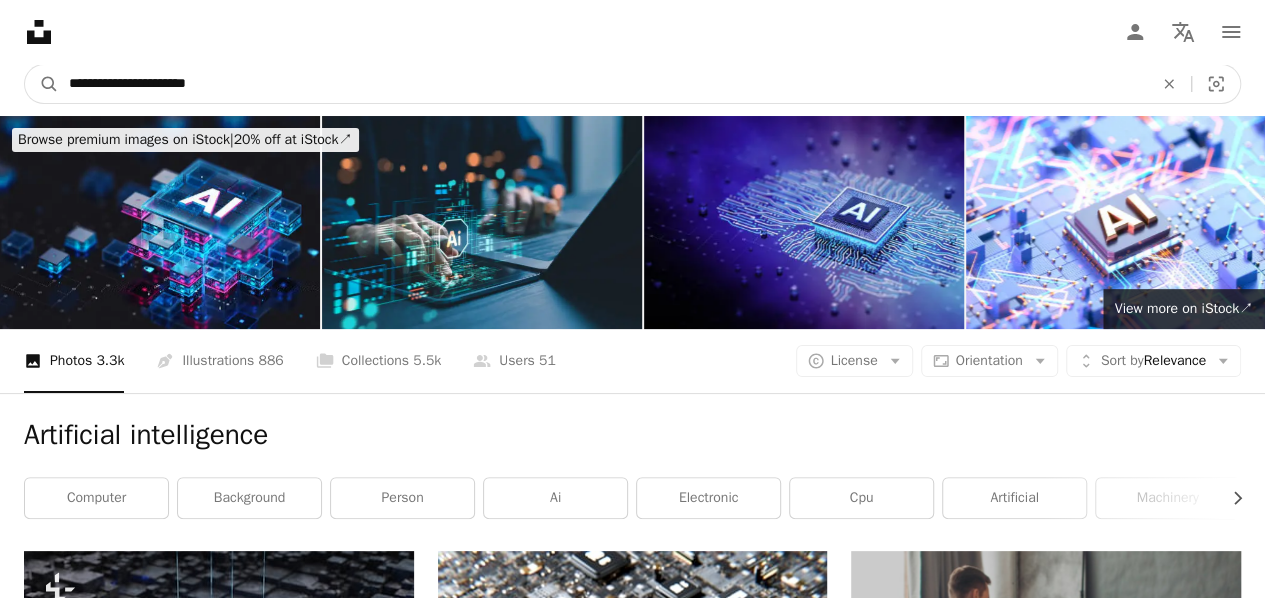 click on "**********" at bounding box center [603, 84] 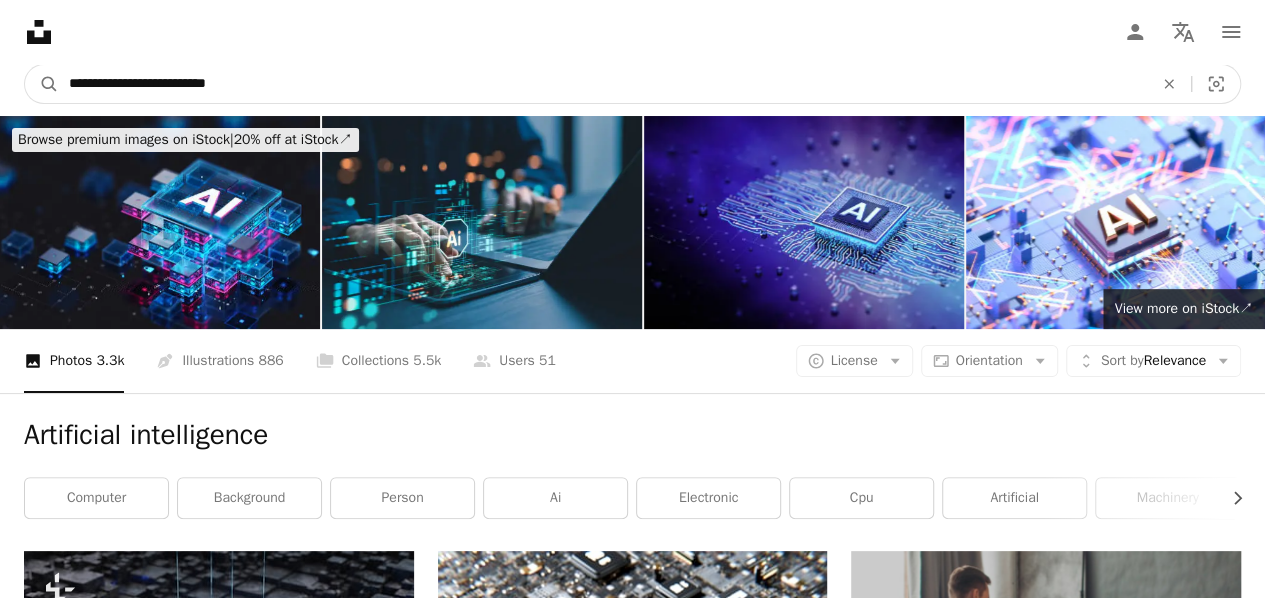 type on "**********" 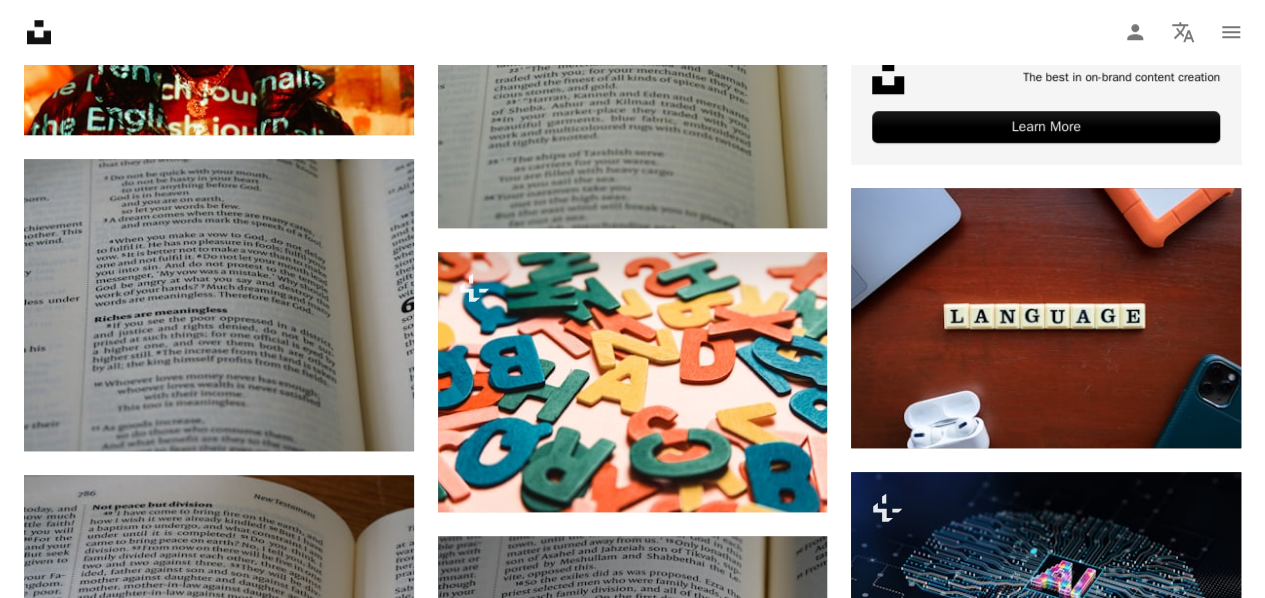 scroll, scrollTop: 1100, scrollLeft: 0, axis: vertical 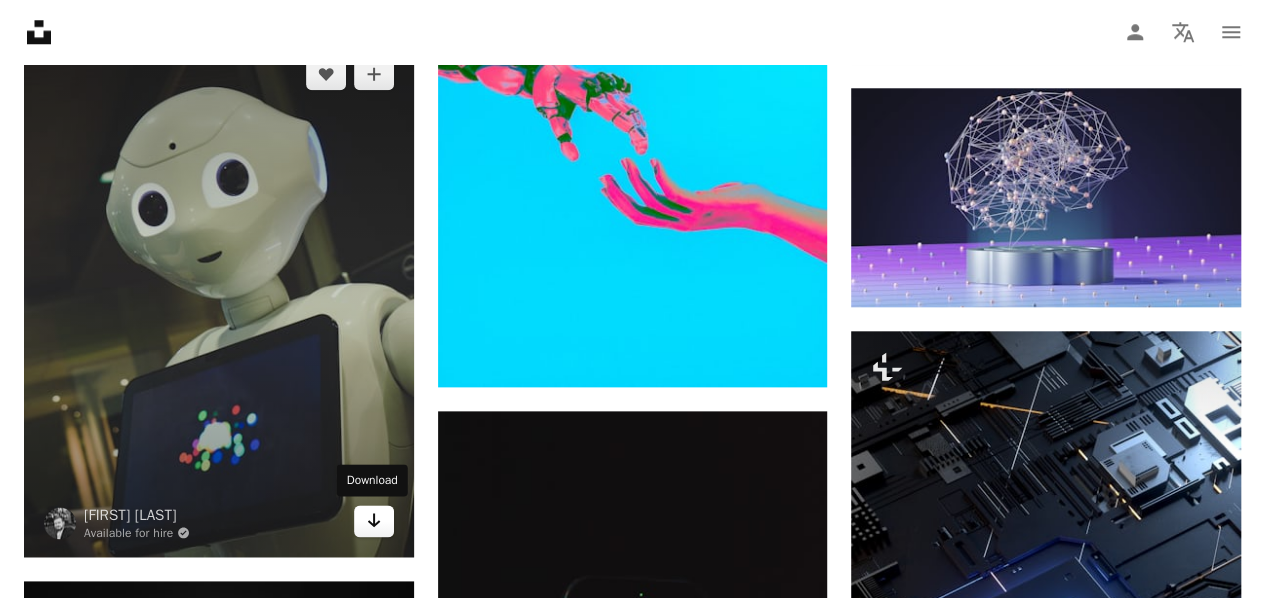 click on "Arrow pointing down" 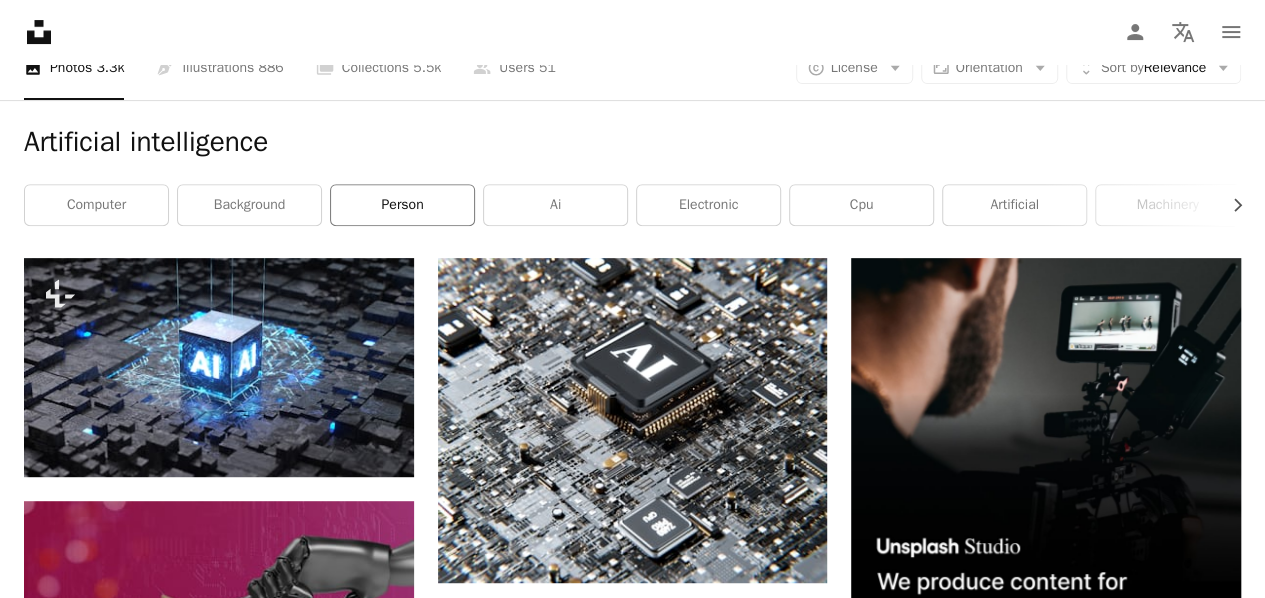 scroll, scrollTop: 100, scrollLeft: 0, axis: vertical 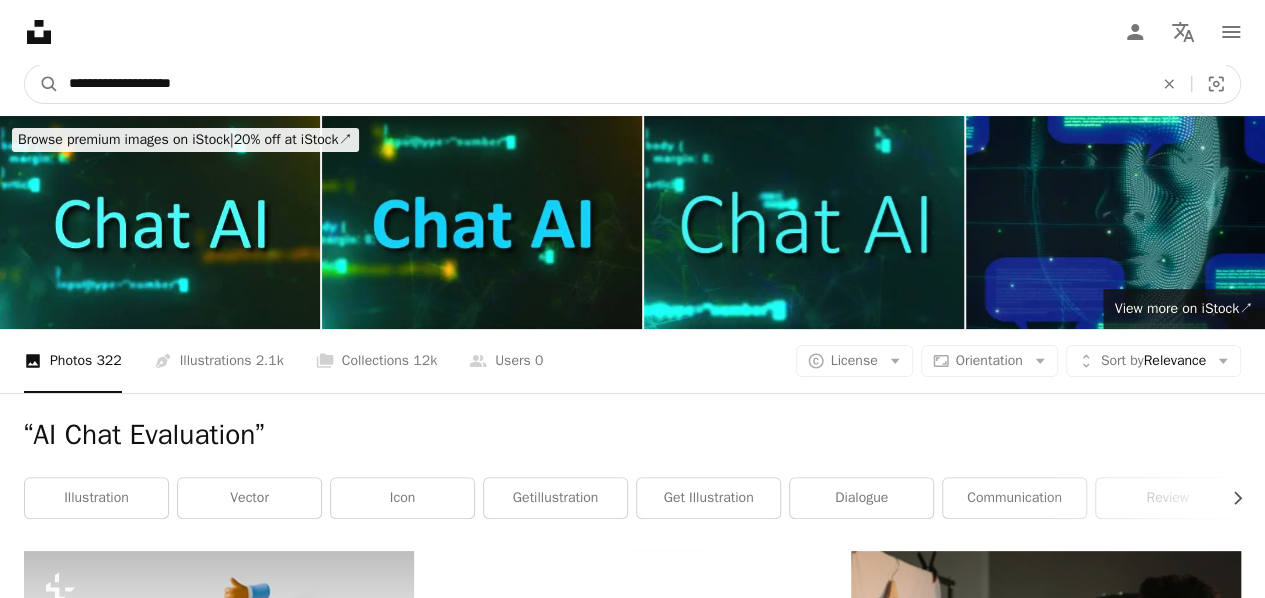 click on "**********" at bounding box center (603, 84) 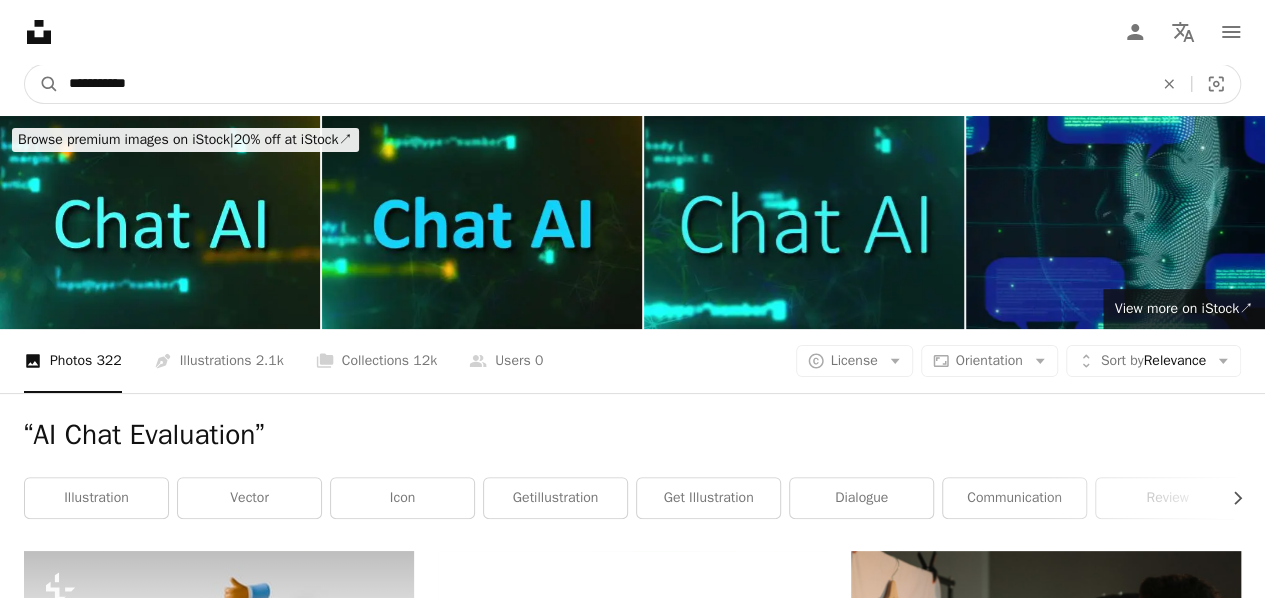 type on "**********" 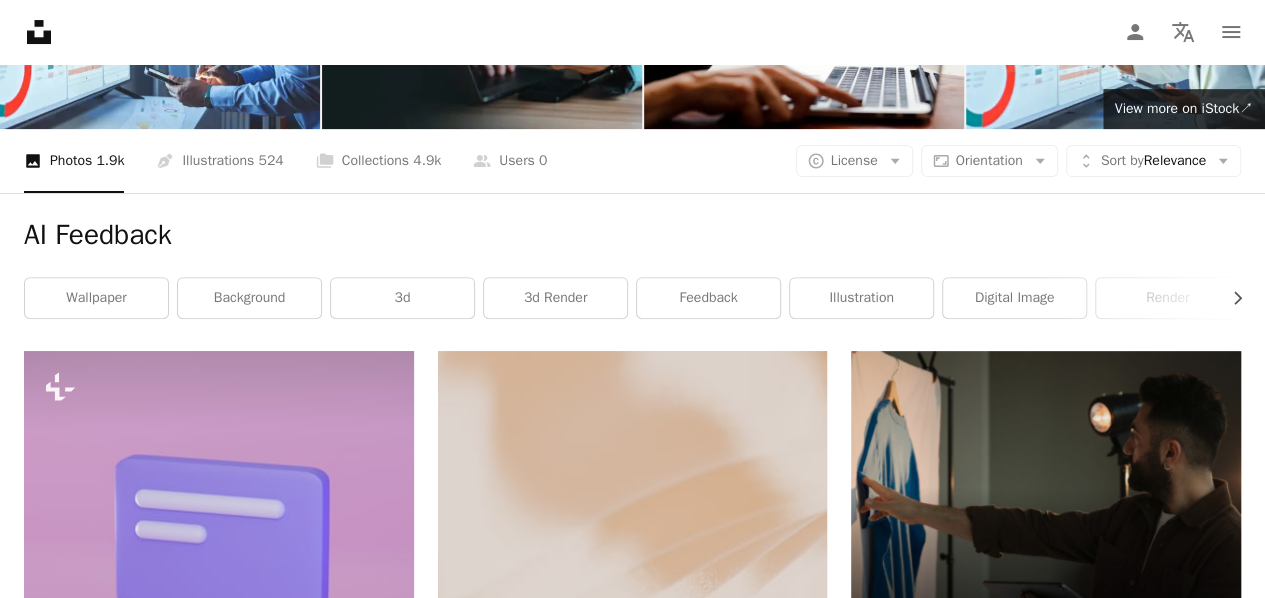 scroll, scrollTop: 0, scrollLeft: 0, axis: both 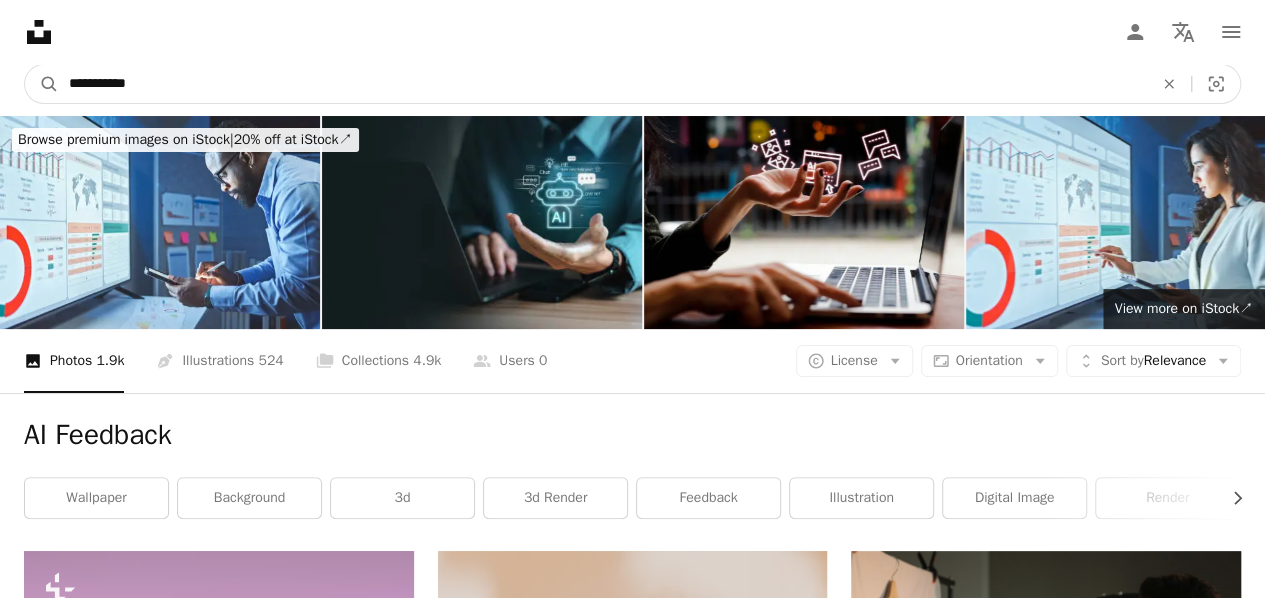 click on "**********" at bounding box center [603, 84] 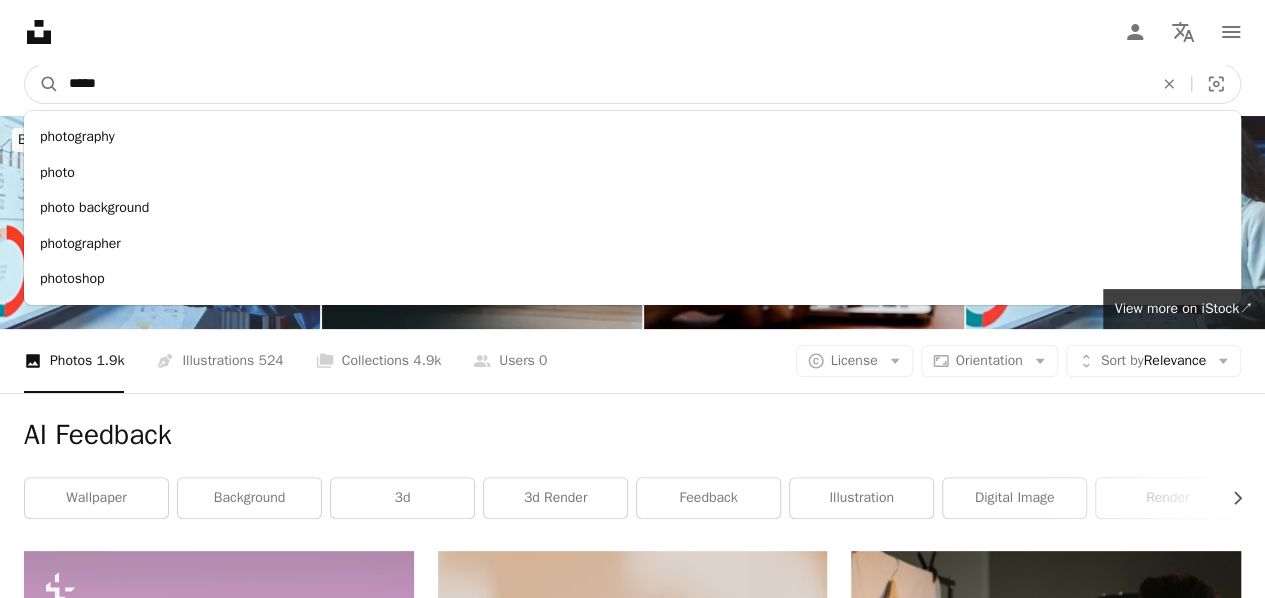 type on "*****" 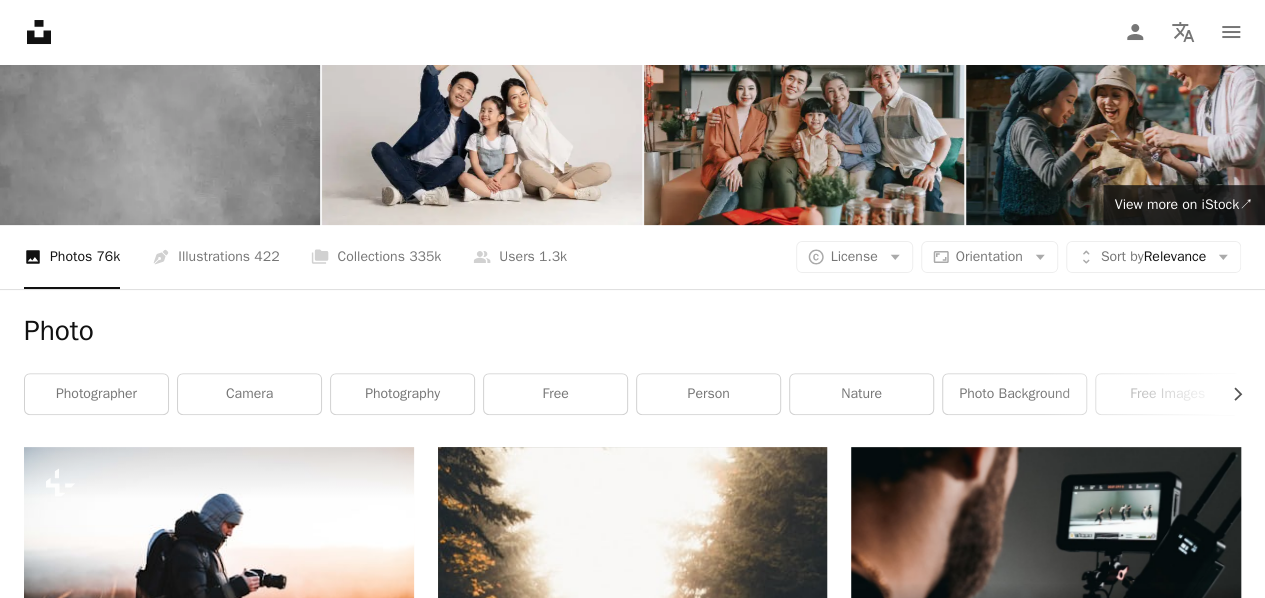 scroll, scrollTop: 0, scrollLeft: 0, axis: both 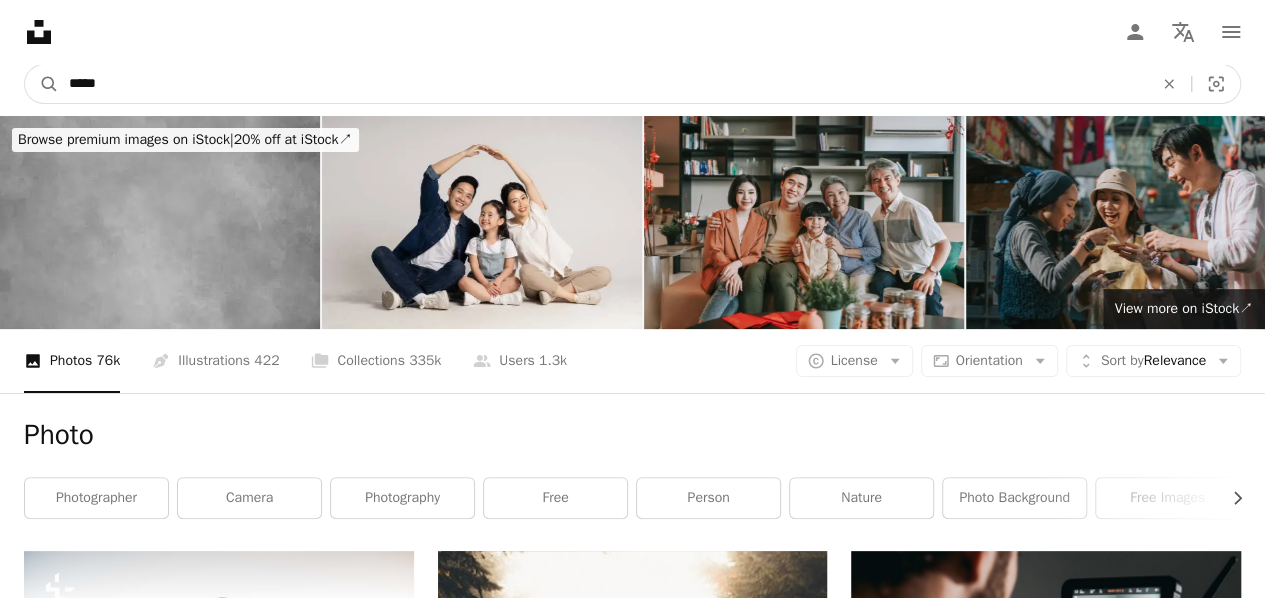 click on "*****" at bounding box center (603, 84) 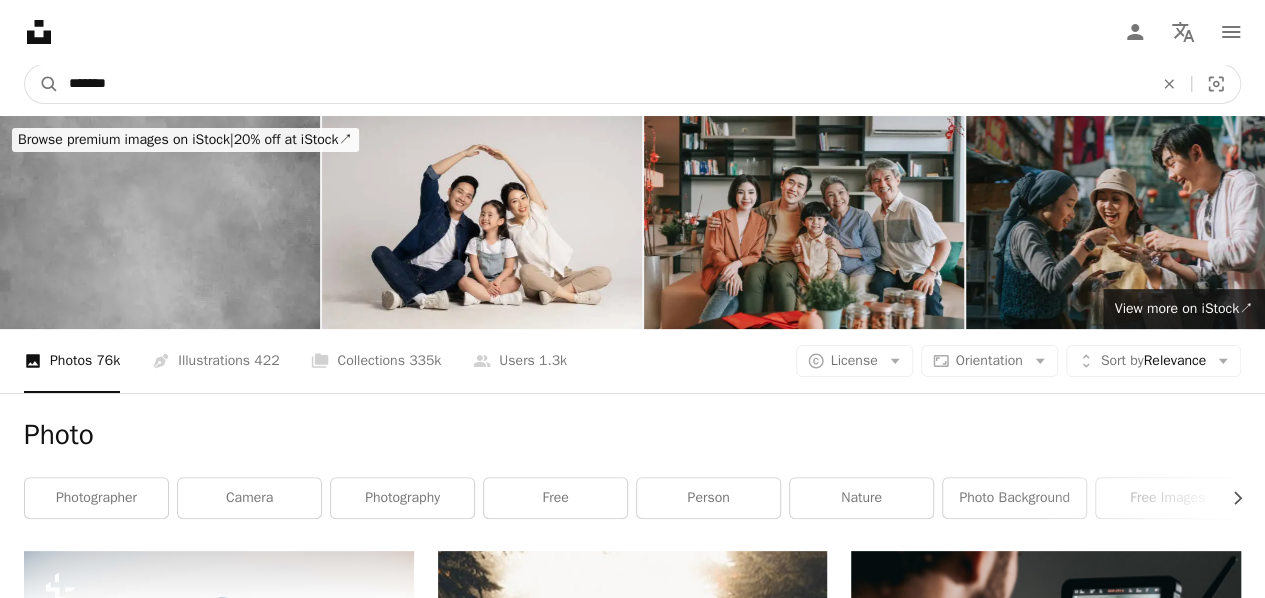 type on "*******" 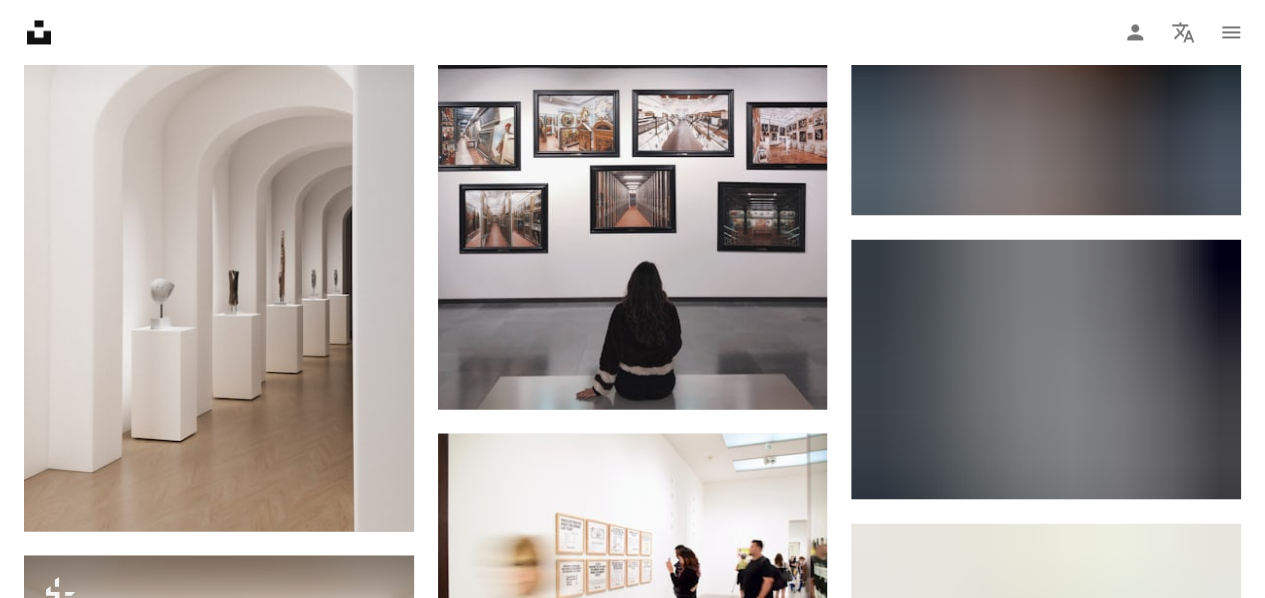 scroll, scrollTop: 1800, scrollLeft: 0, axis: vertical 